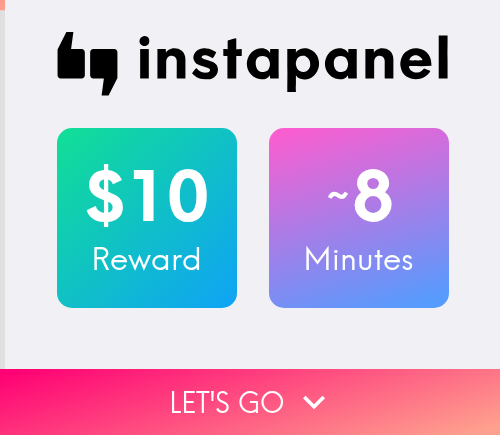 scroll, scrollTop: 0, scrollLeft: 0, axis: both 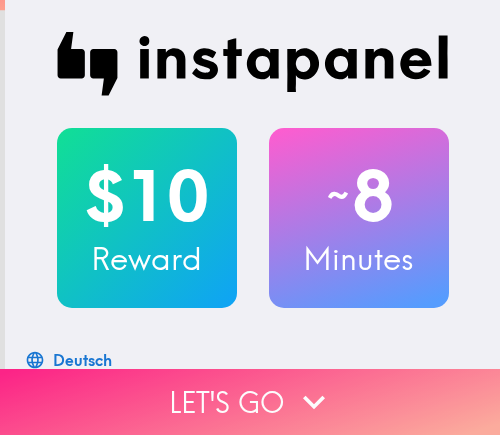click on "Let's go" at bounding box center (250, 402) 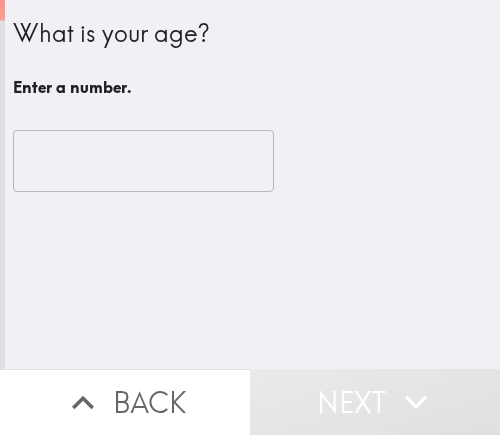 drag, startPoint x: 113, startPoint y: 171, endPoint x: 171, endPoint y: 170, distance: 58.00862 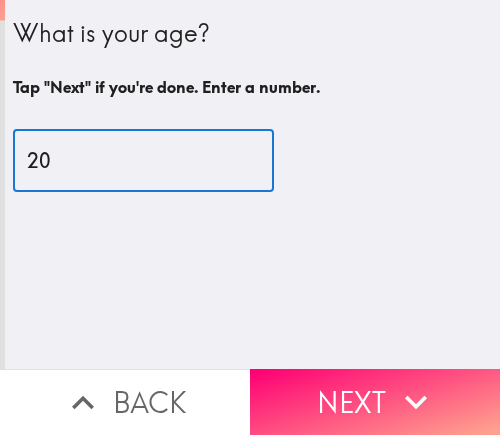 drag, startPoint x: -54, startPoint y: 162, endPoint x: -67, endPoint y: 163, distance: 13.038404 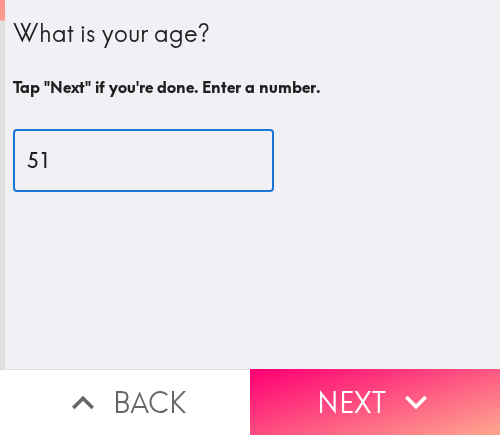 type on "51" 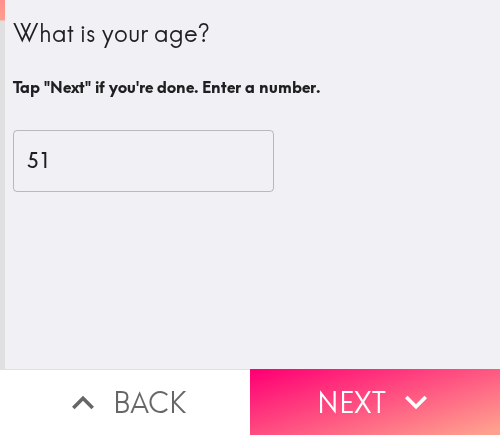 drag, startPoint x: 308, startPoint y: 380, endPoint x: 473, endPoint y: 380, distance: 165 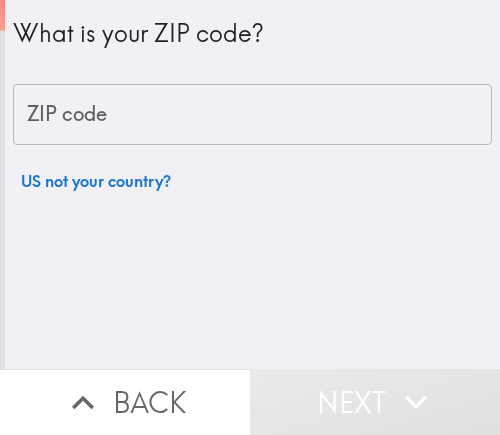click on "ZIP code" at bounding box center (252, 115) 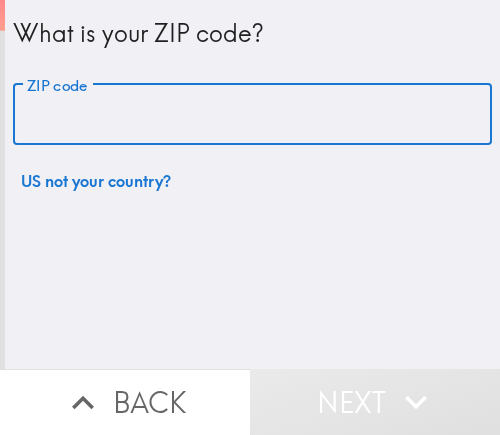 paste on "11802" 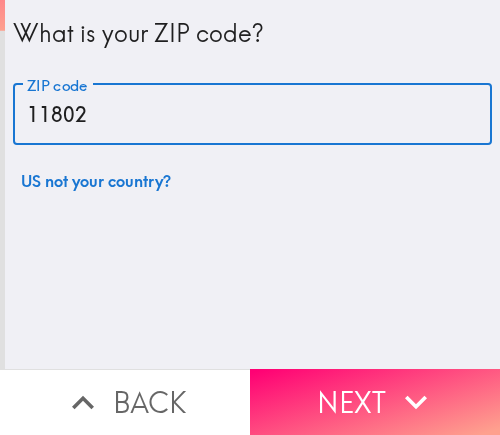 type on "11802" 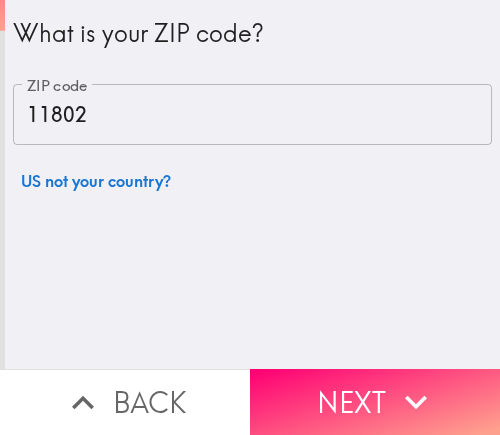 drag, startPoint x: 270, startPoint y: 360, endPoint x: 352, endPoint y: 365, distance: 82.1523 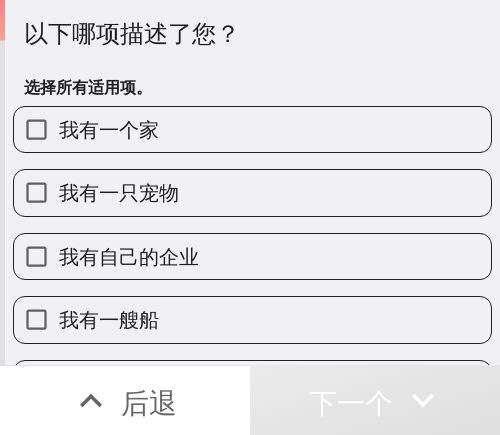 drag, startPoint x: 204, startPoint y: 275, endPoint x: 258, endPoint y: 275, distance: 54 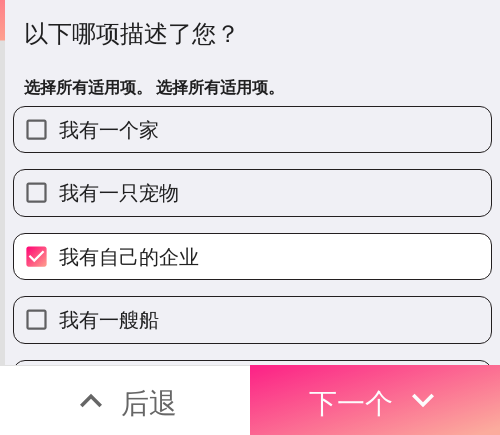 click on "下一个" at bounding box center [375, 400] 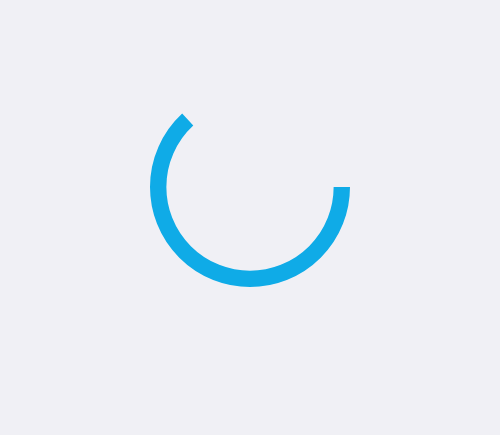 scroll, scrollTop: 0, scrollLeft: 0, axis: both 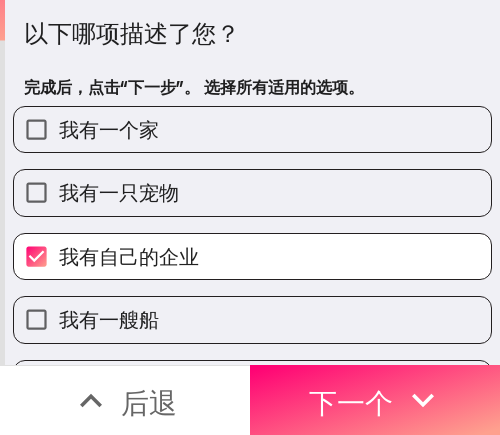click on "后退" at bounding box center (125, 400) 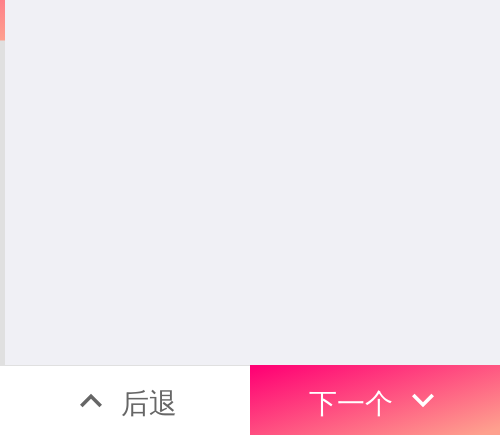 click on "后退" at bounding box center (125, 400) 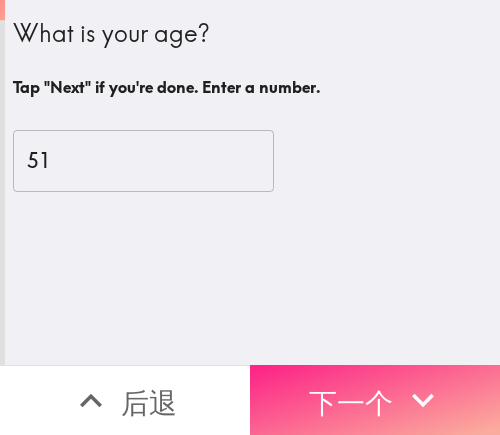click on "下一个" at bounding box center [351, 402] 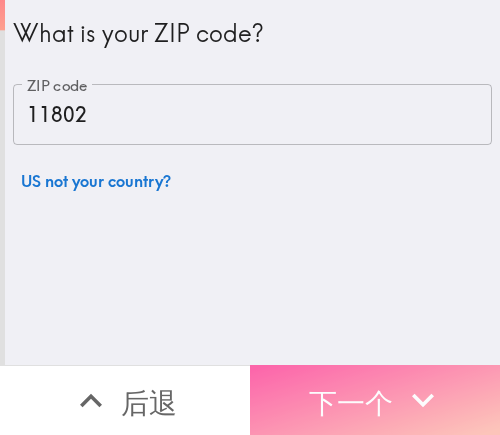 click on "下一个" at bounding box center (351, 402) 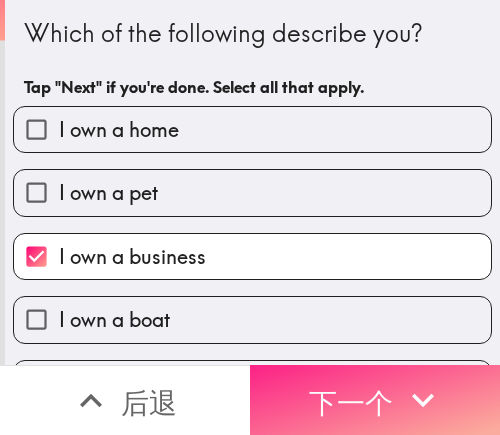 click on "下一个" at bounding box center (351, 402) 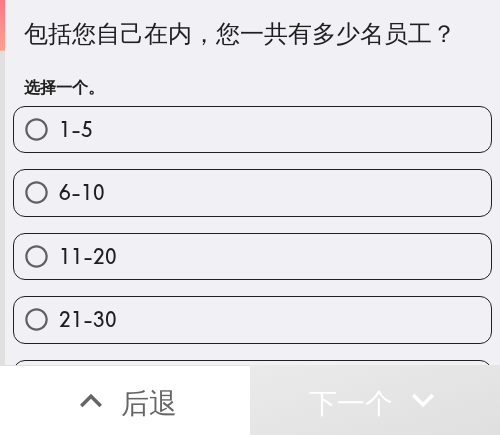 click on "1-5" at bounding box center [252, 129] 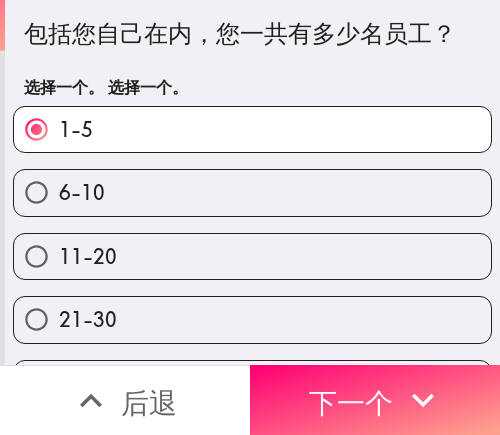 drag, startPoint x: 354, startPoint y: 380, endPoint x: 476, endPoint y: 380, distance: 122 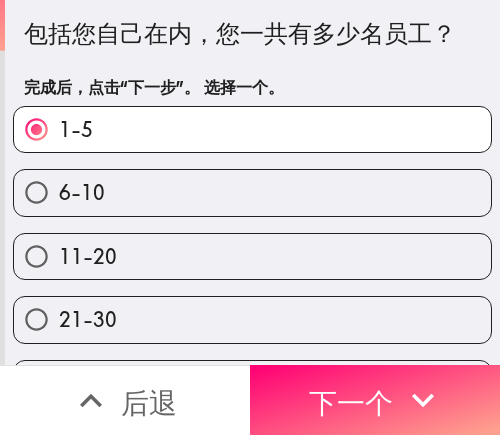scroll, scrollTop: 0, scrollLeft: 0, axis: both 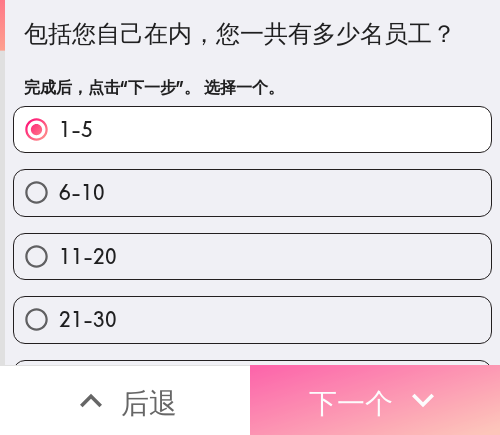 drag, startPoint x: 322, startPoint y: 392, endPoint x: 390, endPoint y: 392, distance: 68 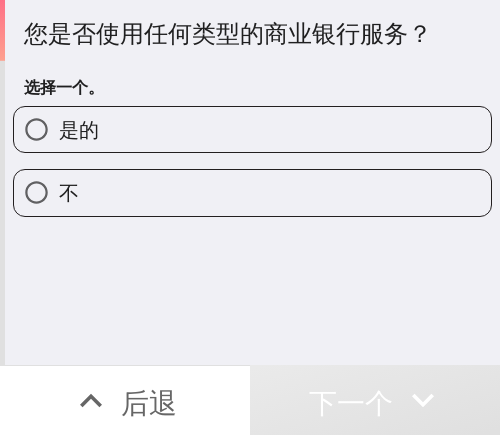 click on "是的" at bounding box center [252, 129] 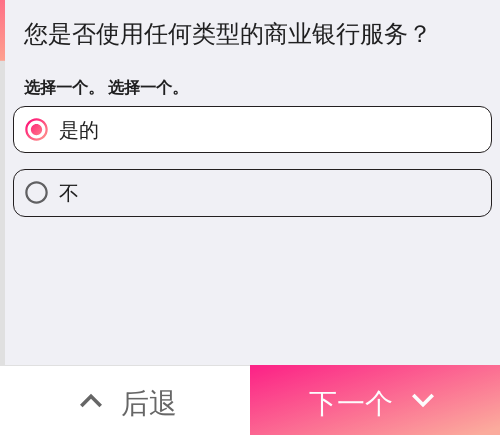 click on "下一个" at bounding box center [351, 402] 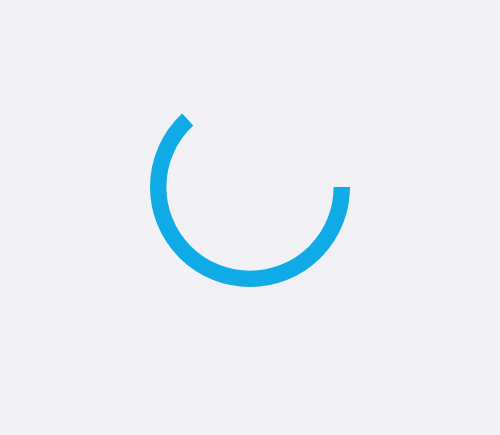 scroll, scrollTop: 0, scrollLeft: 0, axis: both 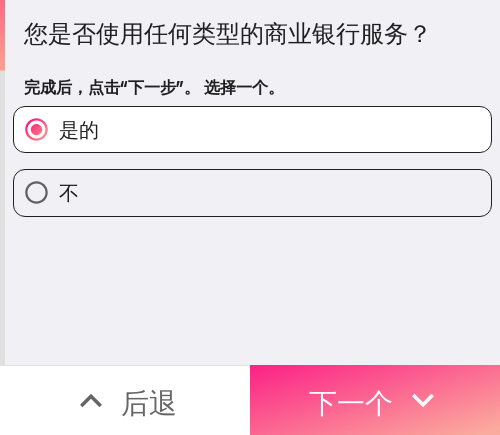 click on "下一个" at bounding box center (351, 402) 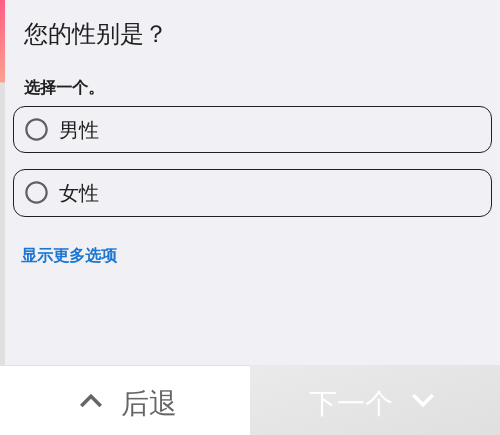 drag, startPoint x: 217, startPoint y: 175, endPoint x: 281, endPoint y: 180, distance: 64.195015 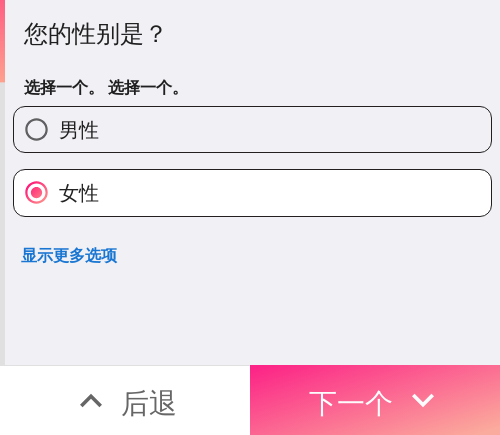 click on "下一个" at bounding box center [351, 402] 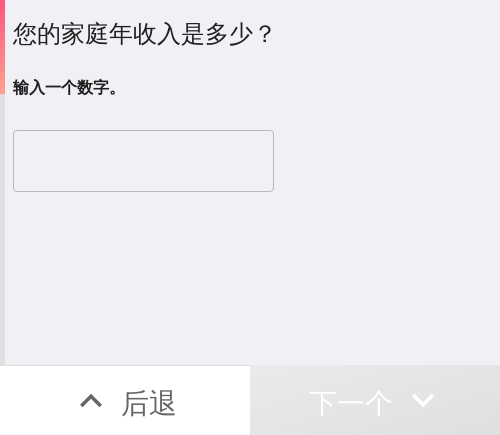 click at bounding box center (143, 161) 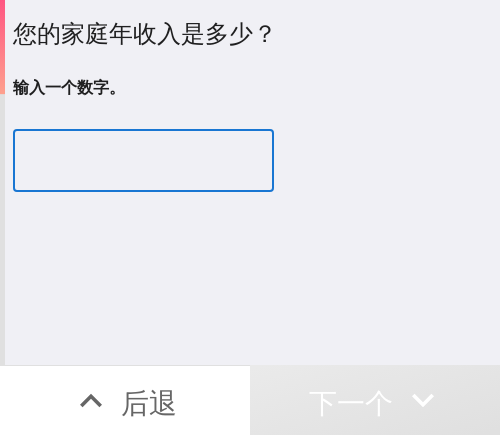 type on "9" 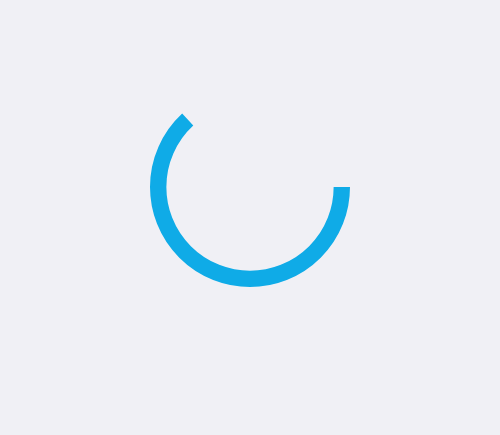 scroll, scrollTop: 0, scrollLeft: 0, axis: both 